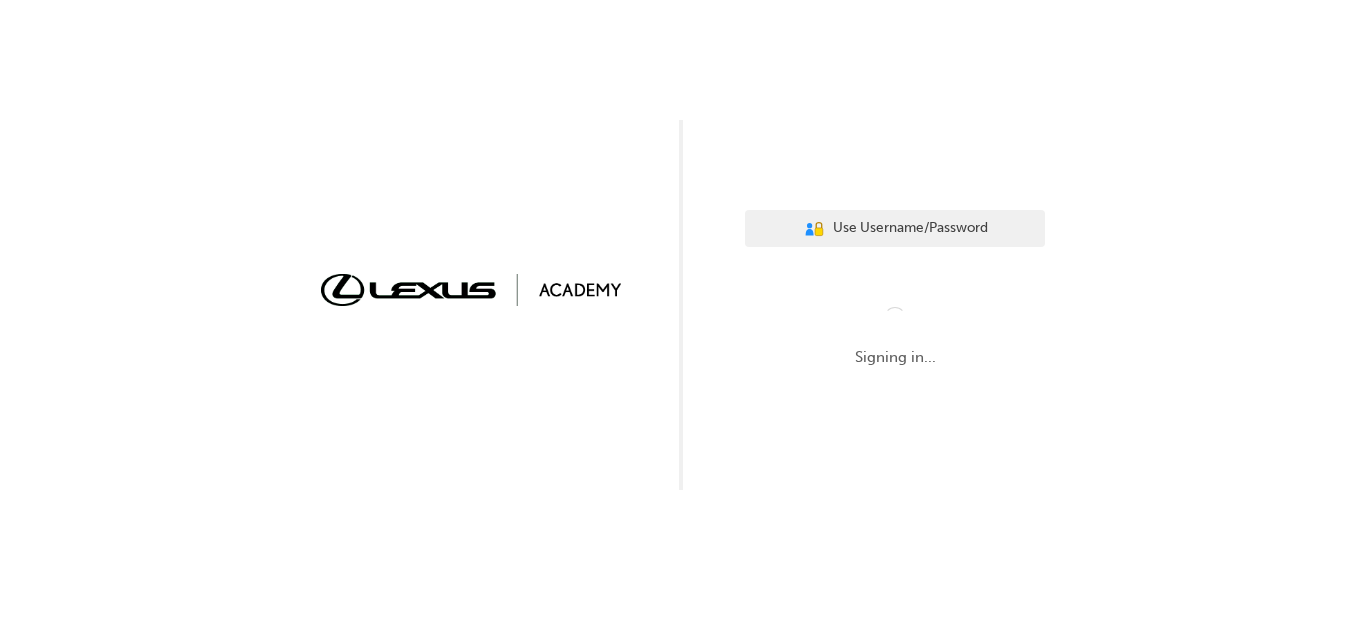 scroll, scrollTop: 0, scrollLeft: 0, axis: both 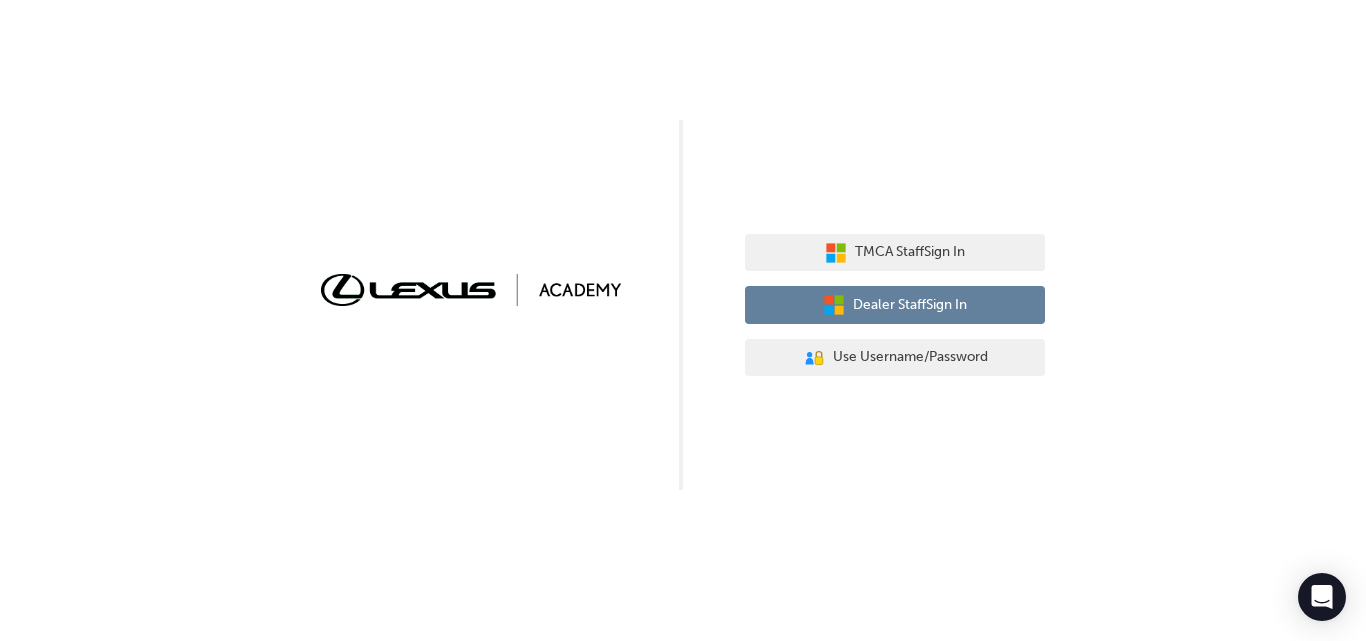 click 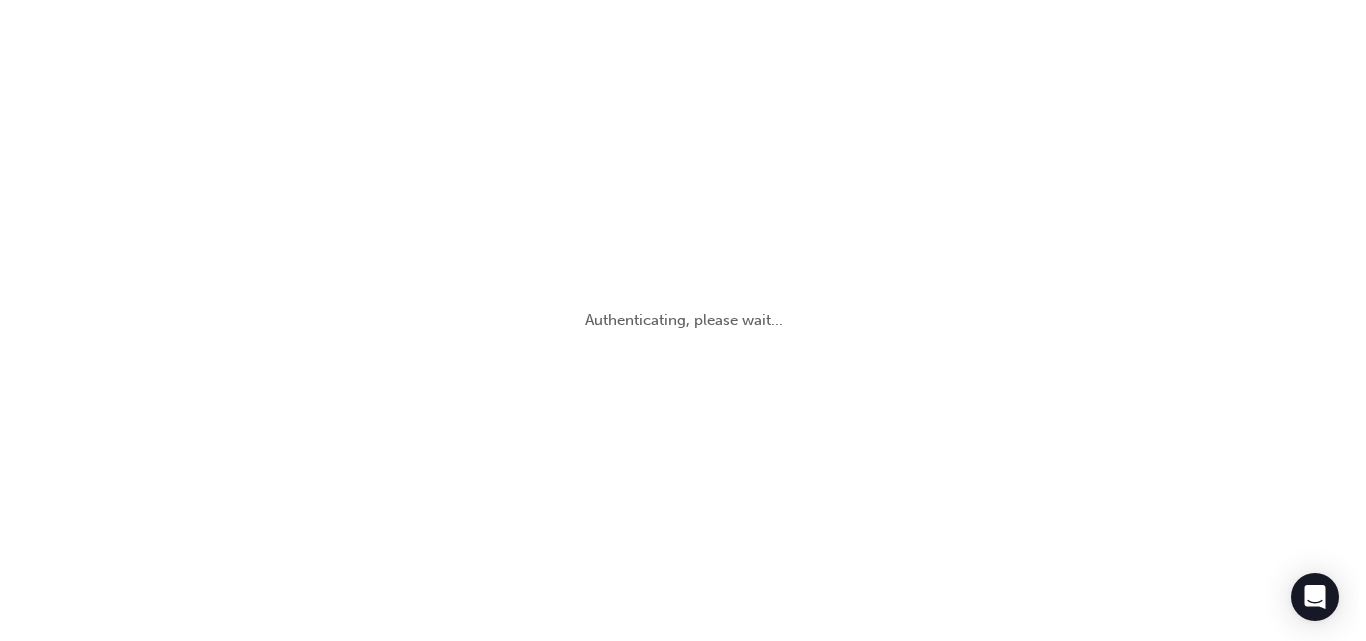 scroll, scrollTop: 0, scrollLeft: 0, axis: both 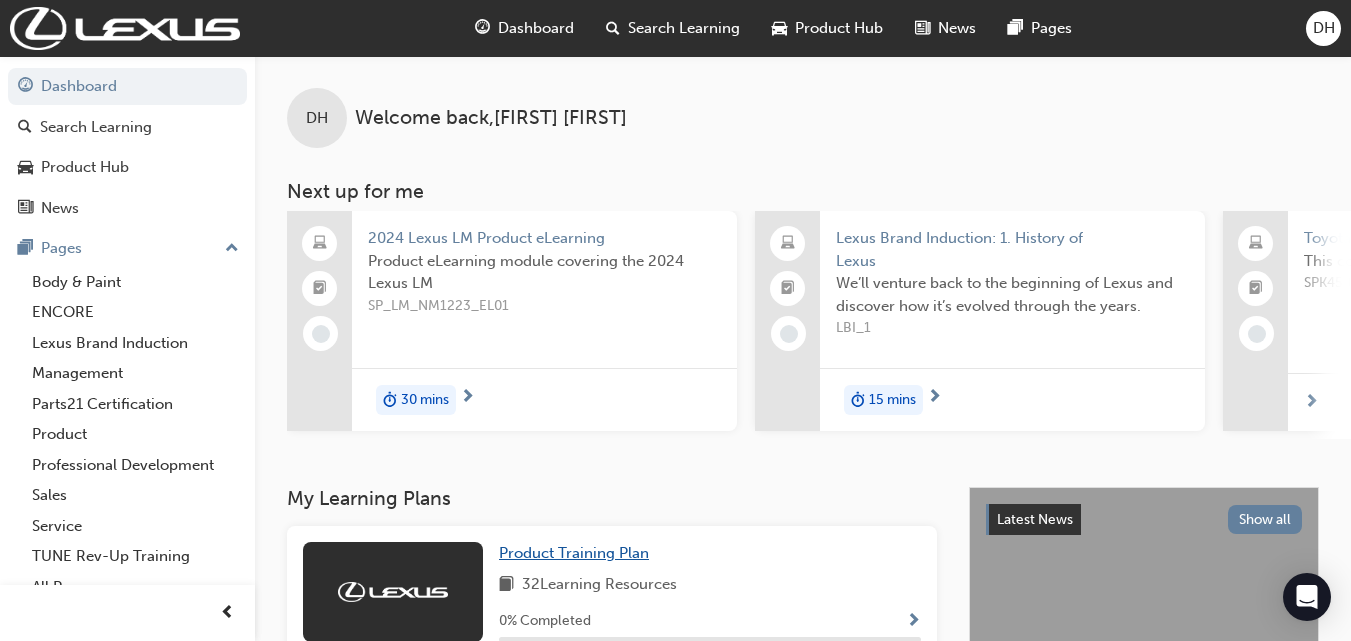 click on "Product Training Plan" at bounding box center [574, 553] 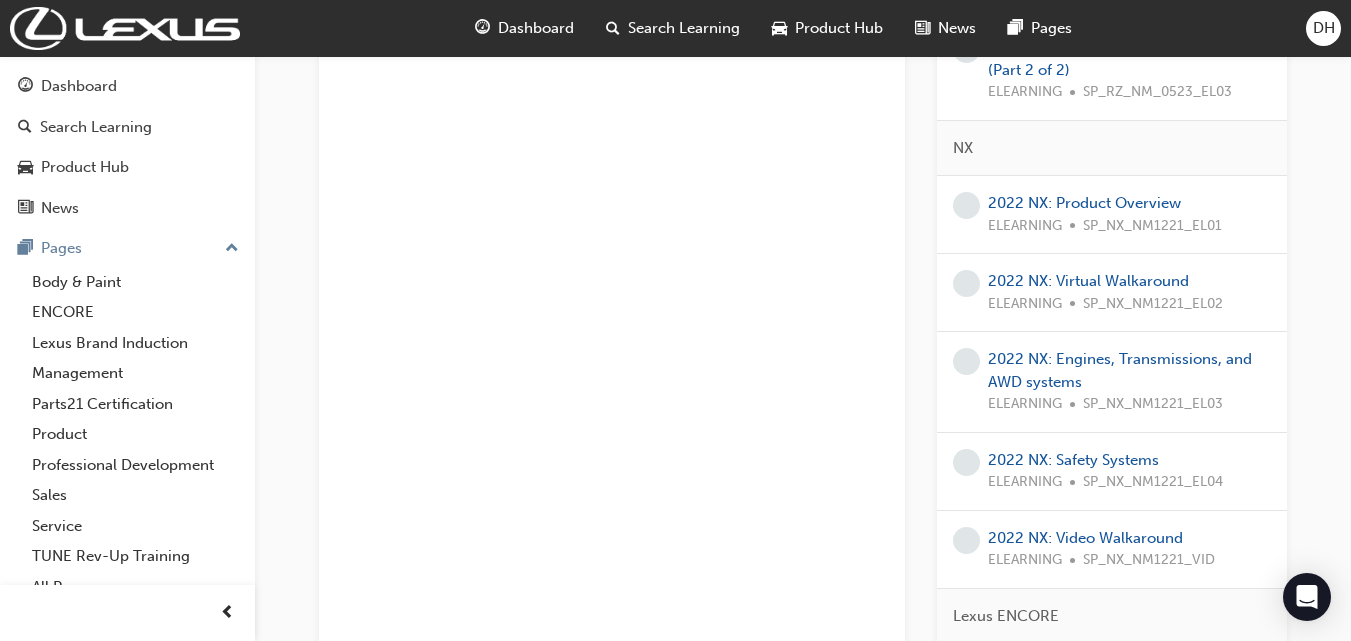 scroll, scrollTop: 1886, scrollLeft: 0, axis: vertical 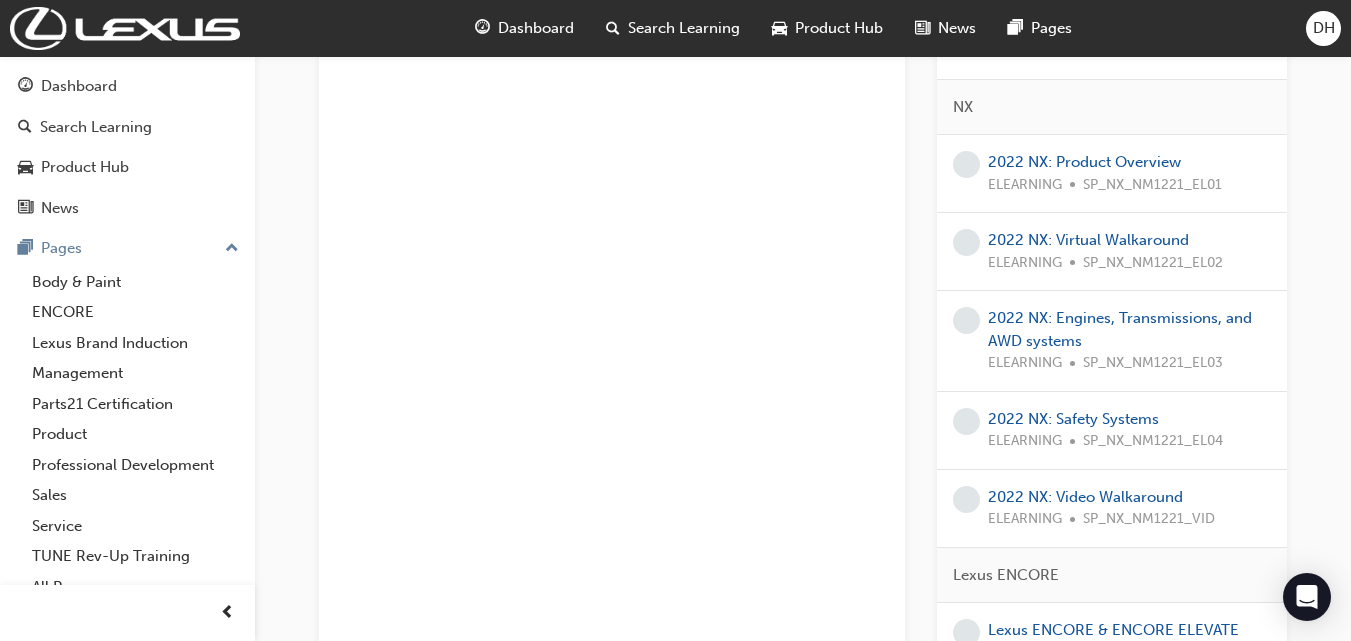 click on "2022 NX: Product Overview ELEARNING SP_NX_NM1221_EL01" at bounding box center [1105, 173] 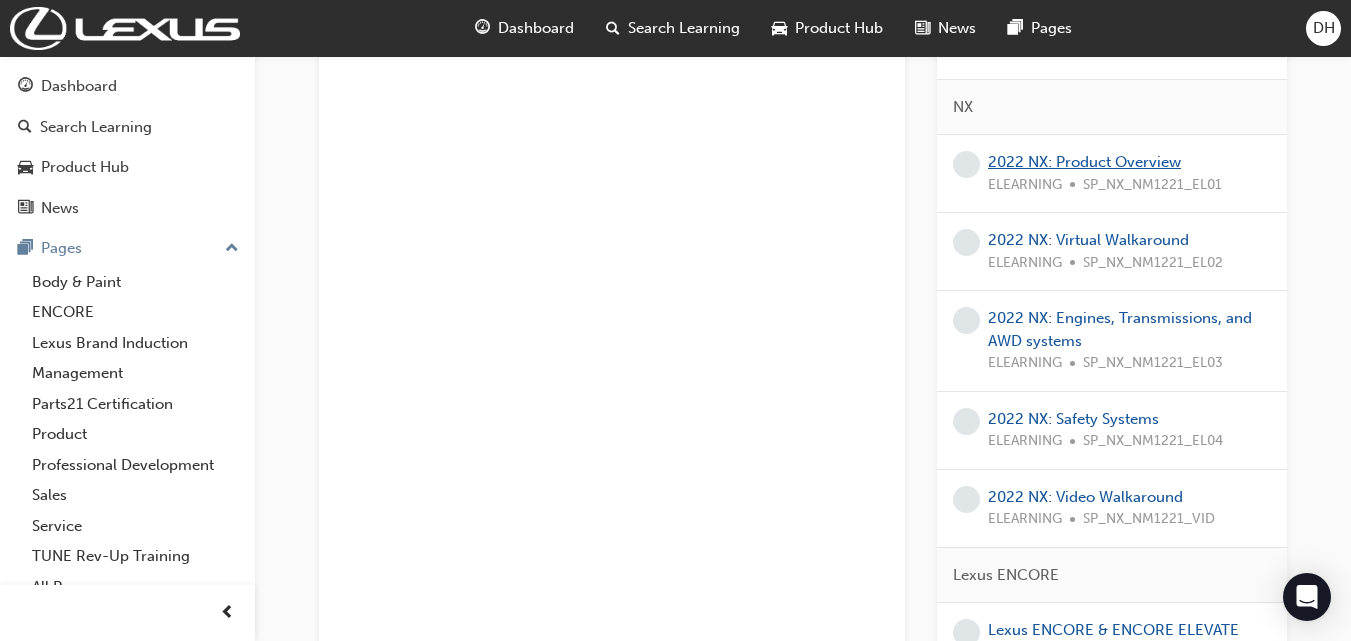 click on "2022 NX: Product Overview" at bounding box center [1084, 162] 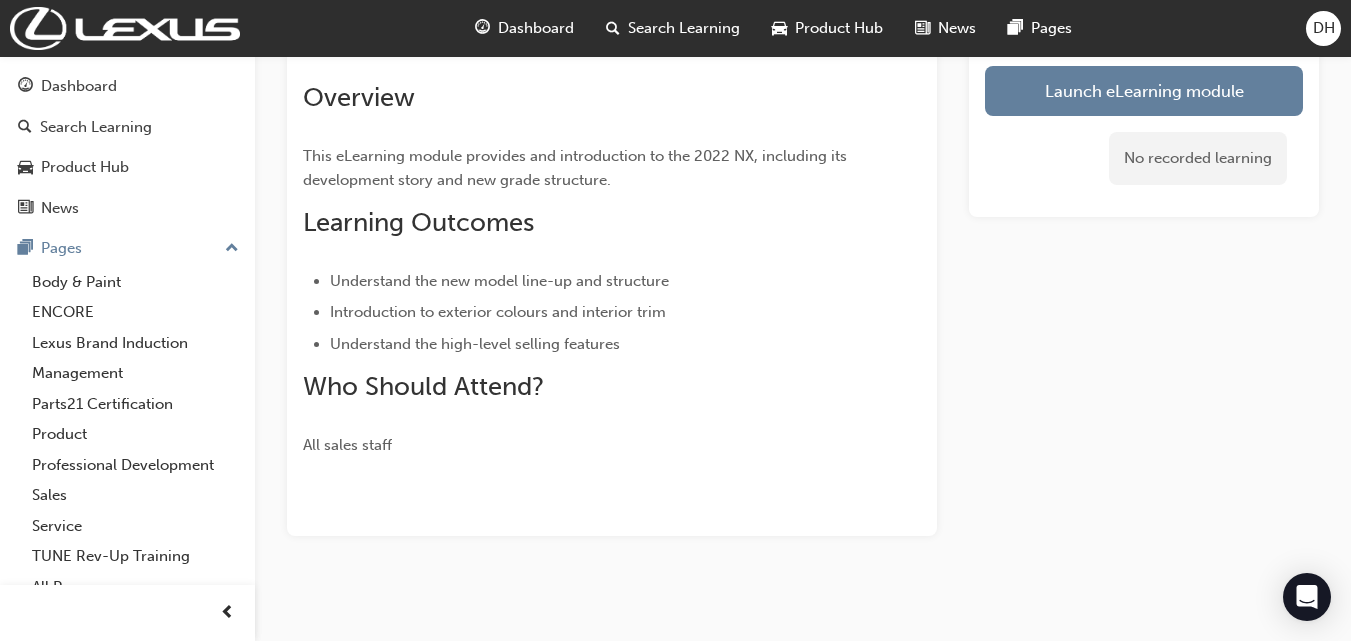 scroll, scrollTop: 131, scrollLeft: 0, axis: vertical 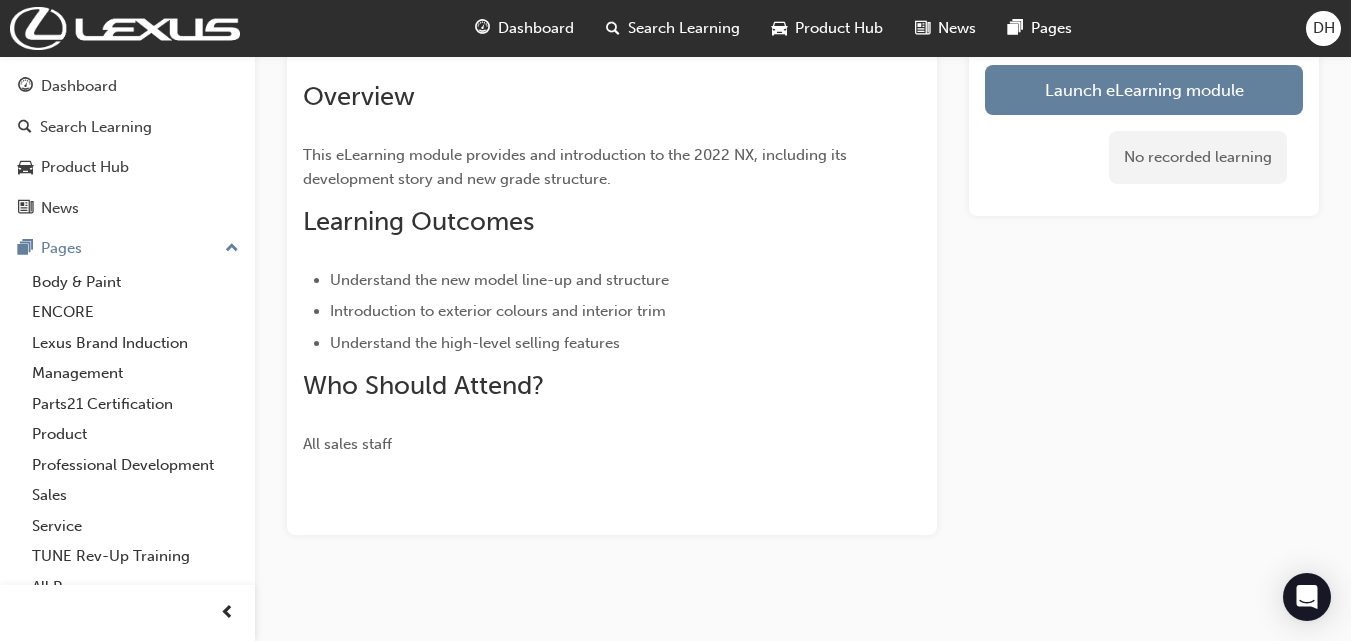 drag, startPoint x: 584, startPoint y: 423, endPoint x: 1103, endPoint y: 247, distance: 548.0301 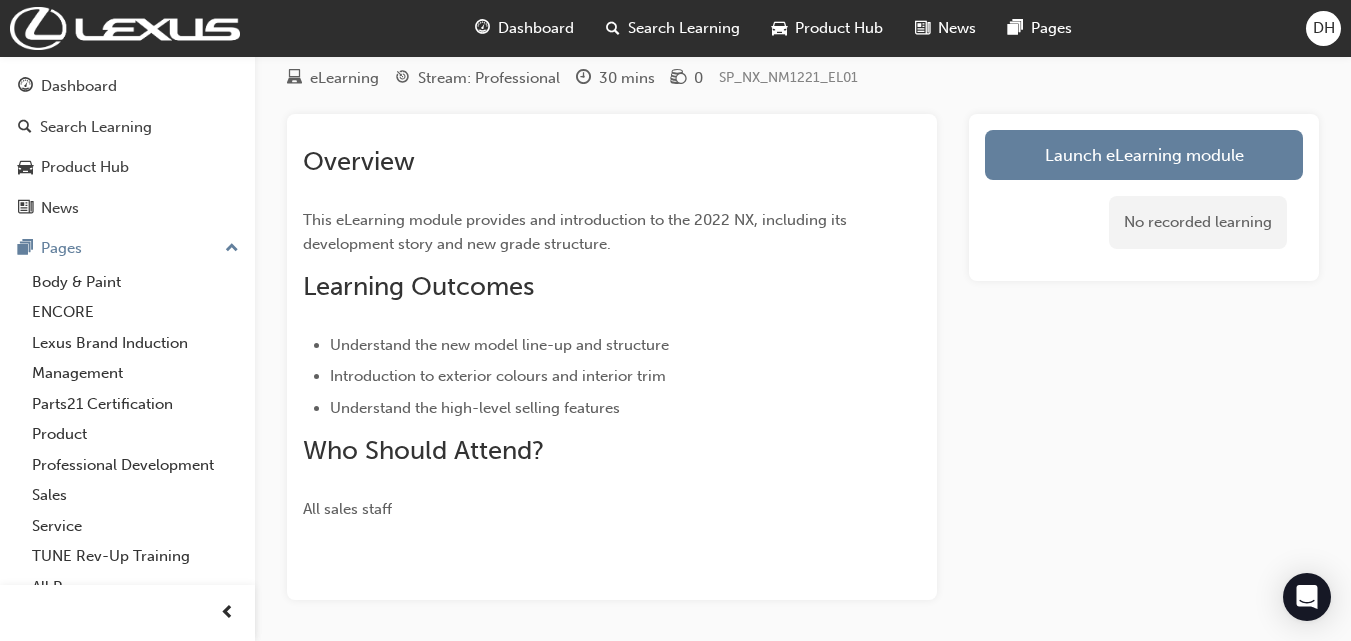 scroll, scrollTop: 31, scrollLeft: 0, axis: vertical 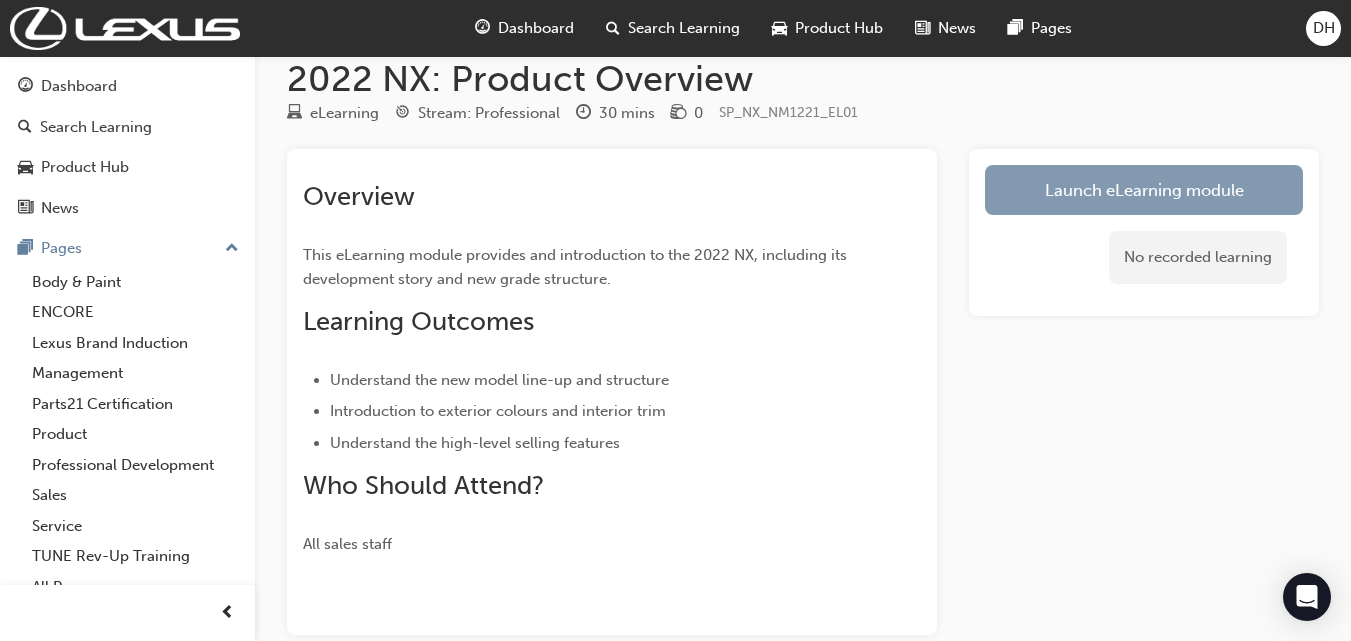 click on "Launch eLearning module" at bounding box center (1144, 190) 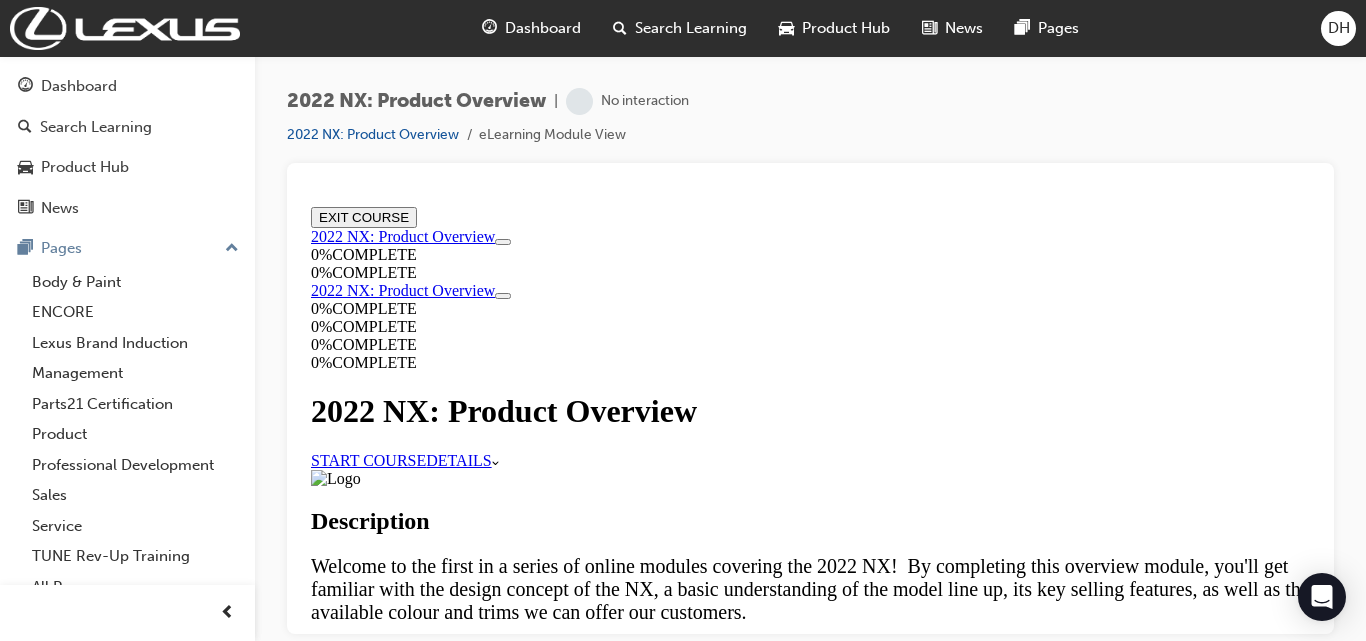 scroll, scrollTop: 0, scrollLeft: 0, axis: both 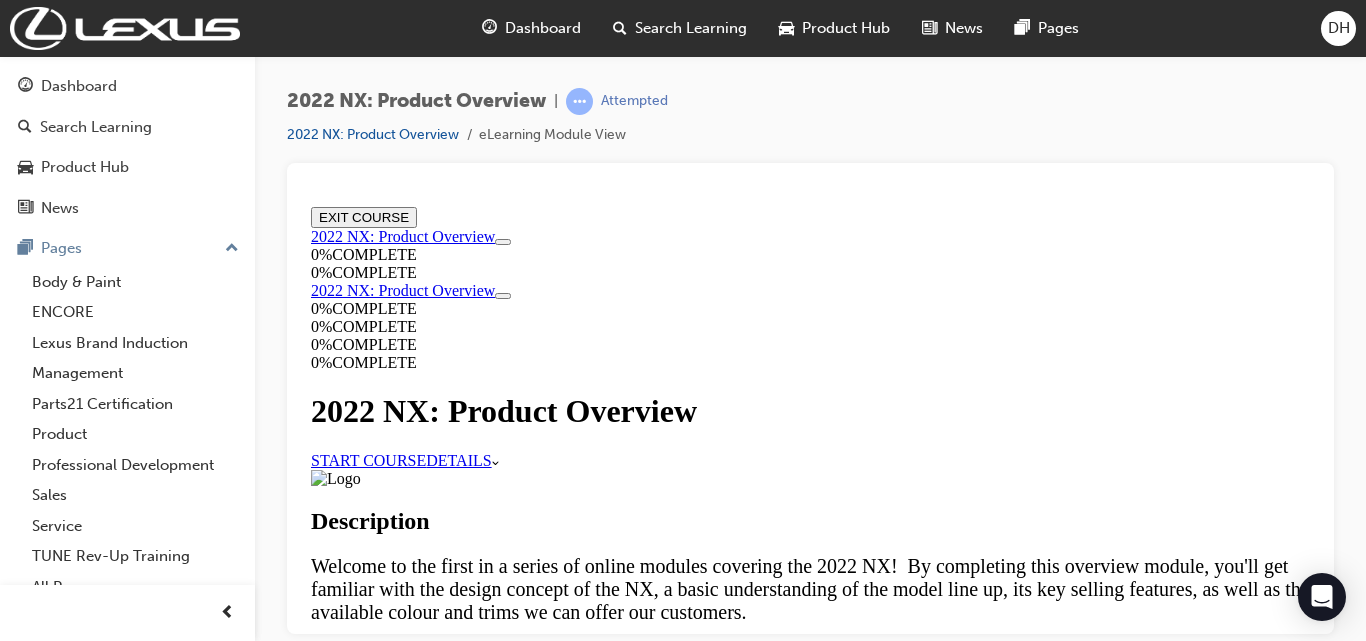 click on "START COURSE" at bounding box center (368, 459) 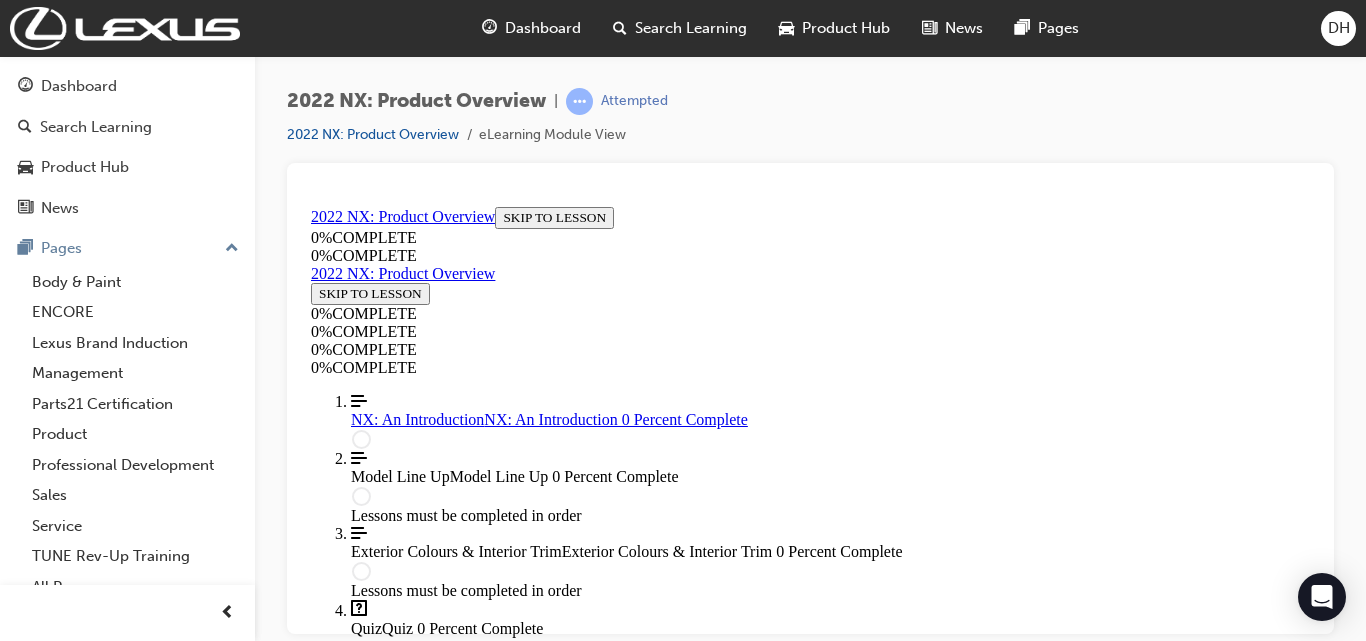 click on "START COURSE" at bounding box center [368, 2689] 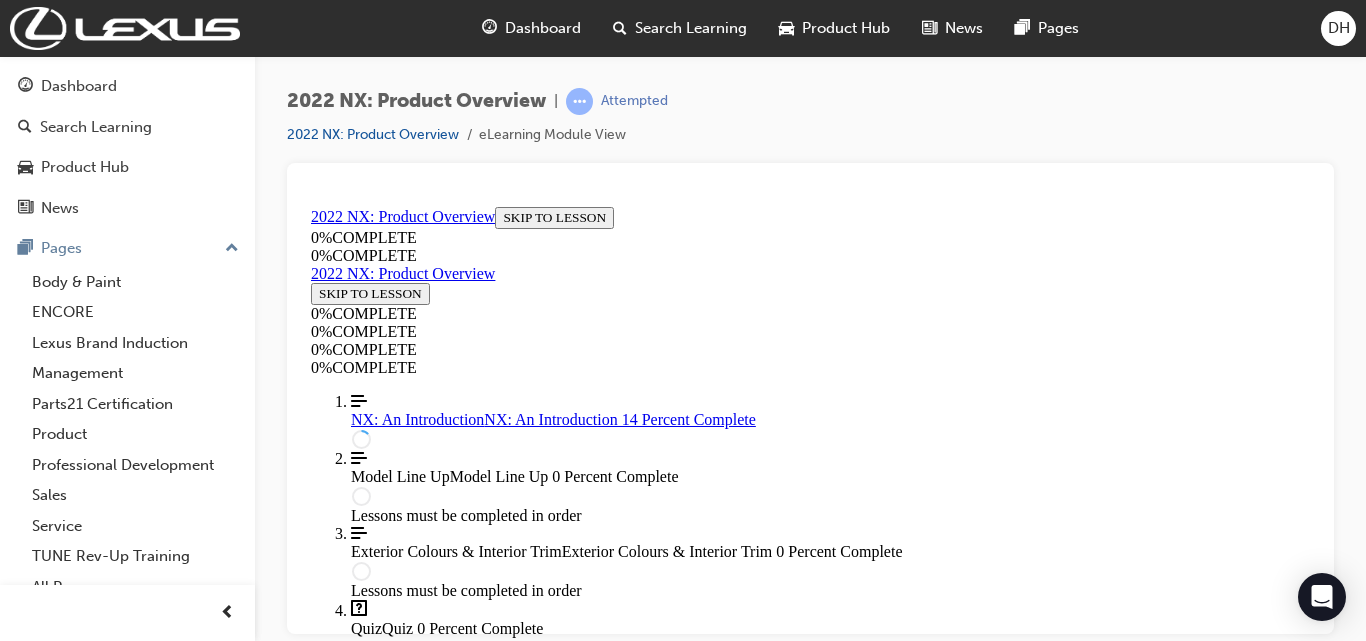 scroll, scrollTop: 969, scrollLeft: 0, axis: vertical 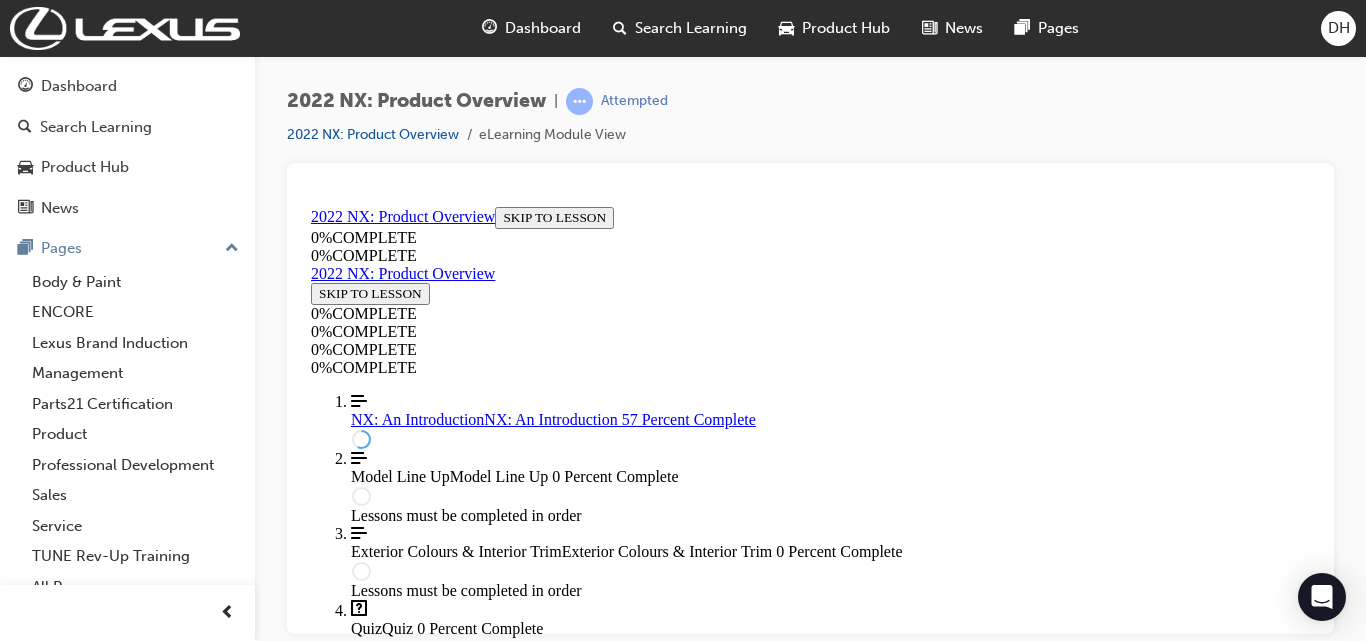 drag, startPoint x: 1135, startPoint y: 302, endPoint x: 1238, endPoint y: 308, distance: 103.17461 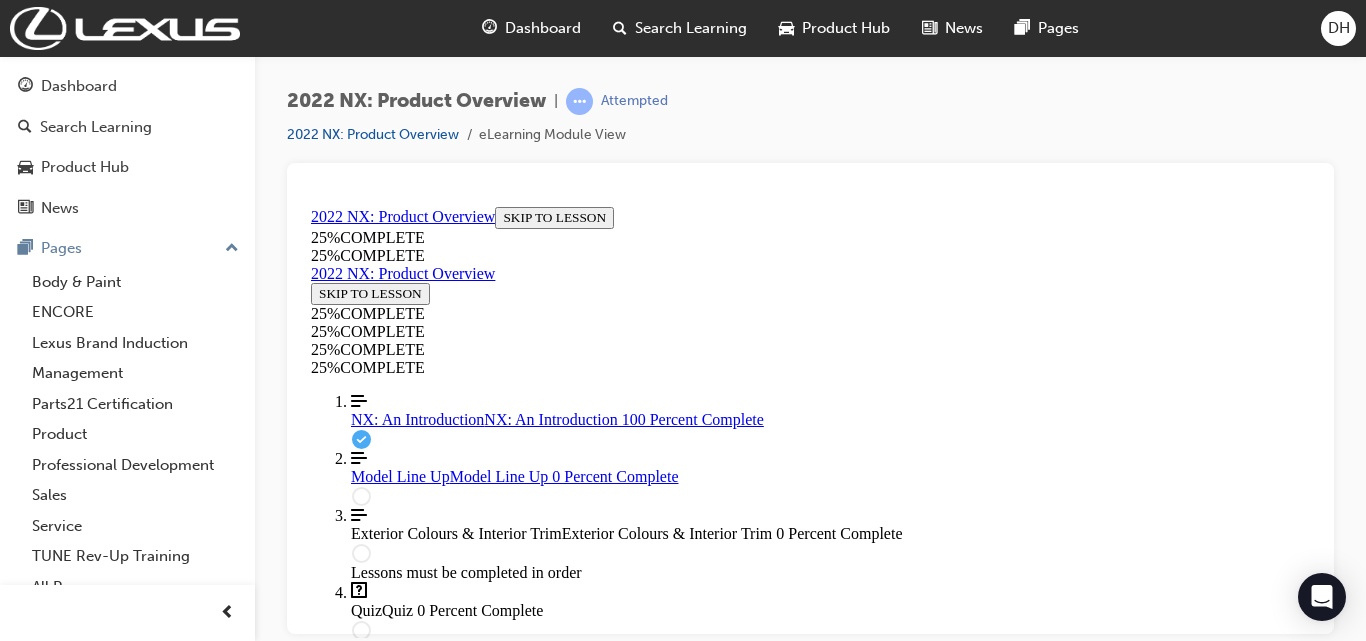 scroll, scrollTop: 3869, scrollLeft: 0, axis: vertical 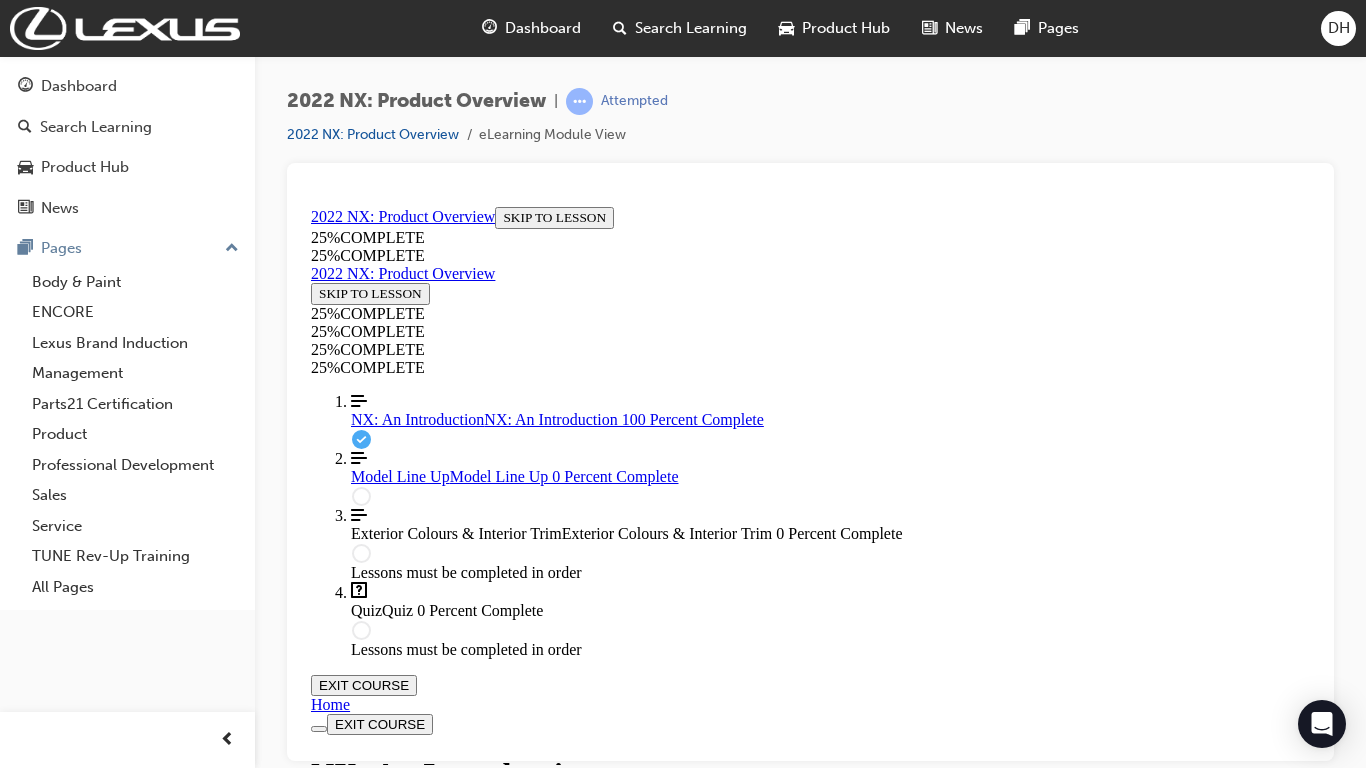 type 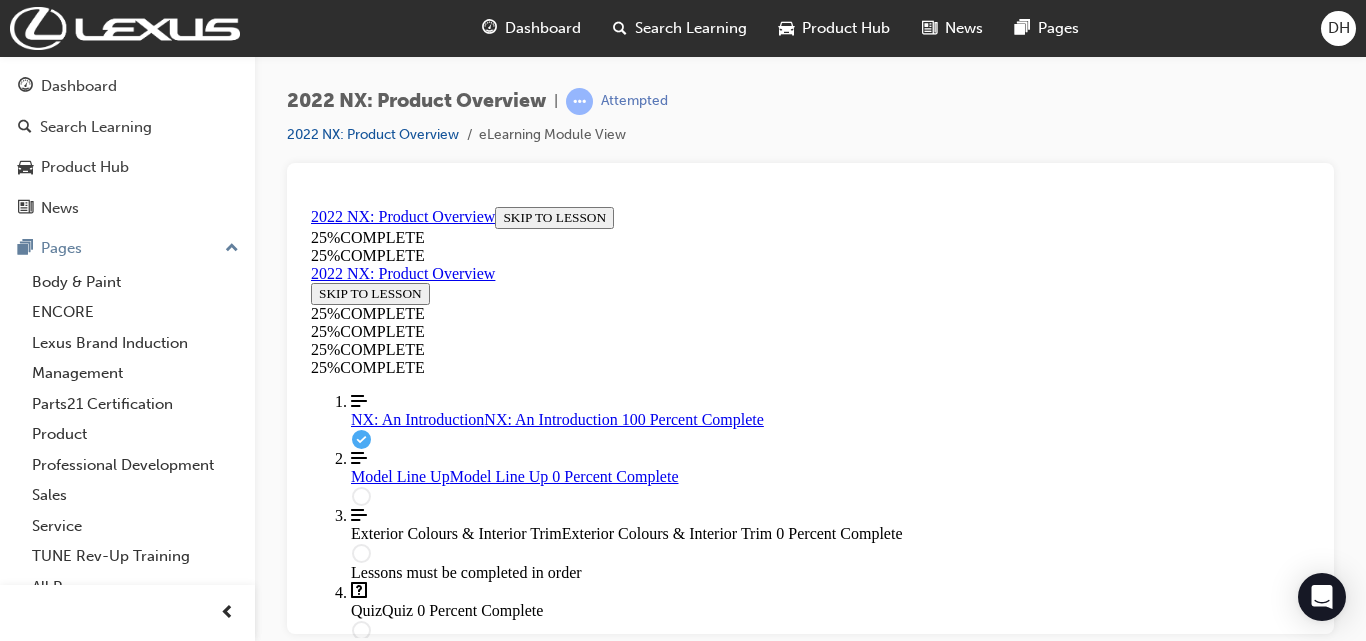 scroll, scrollTop: 4075, scrollLeft: 0, axis: vertical 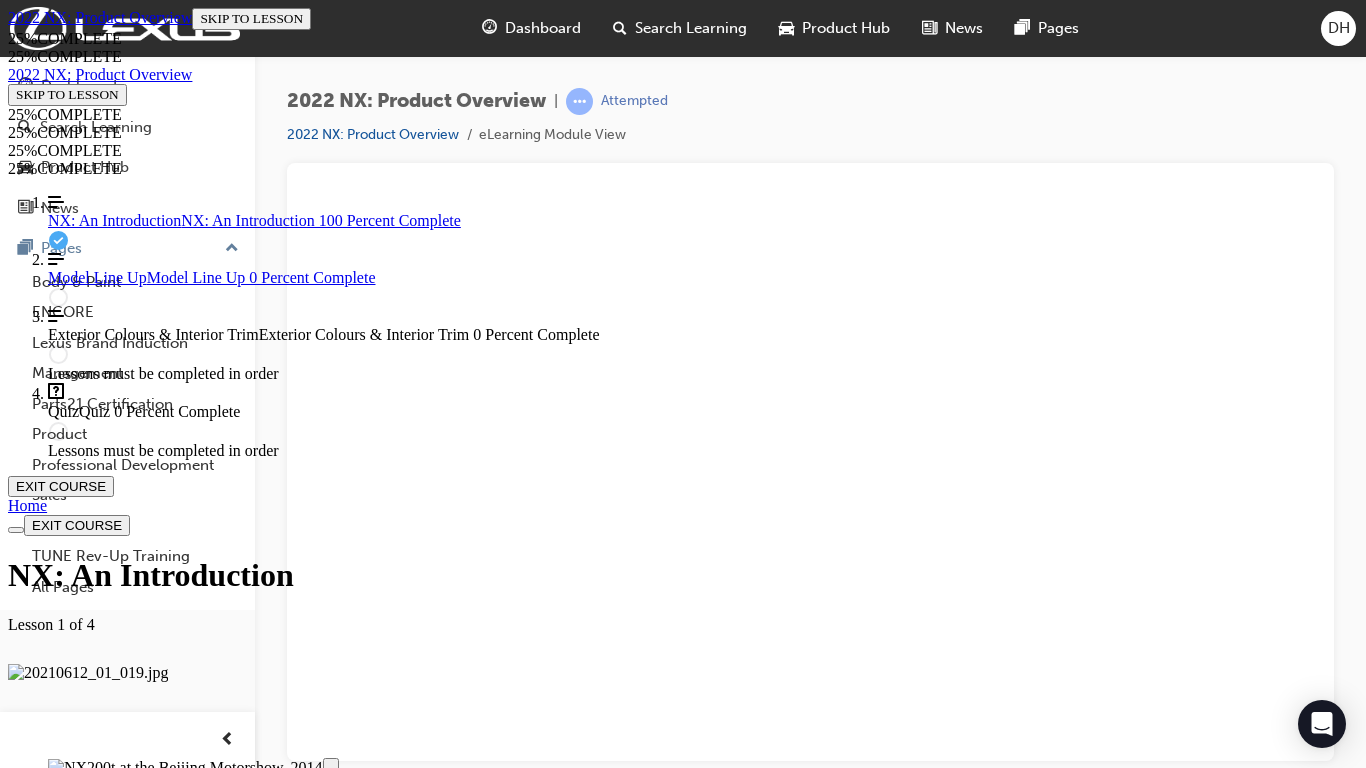 click on "Loaded :  68.71% 06:00 06:59" at bounding box center (688, 2151) 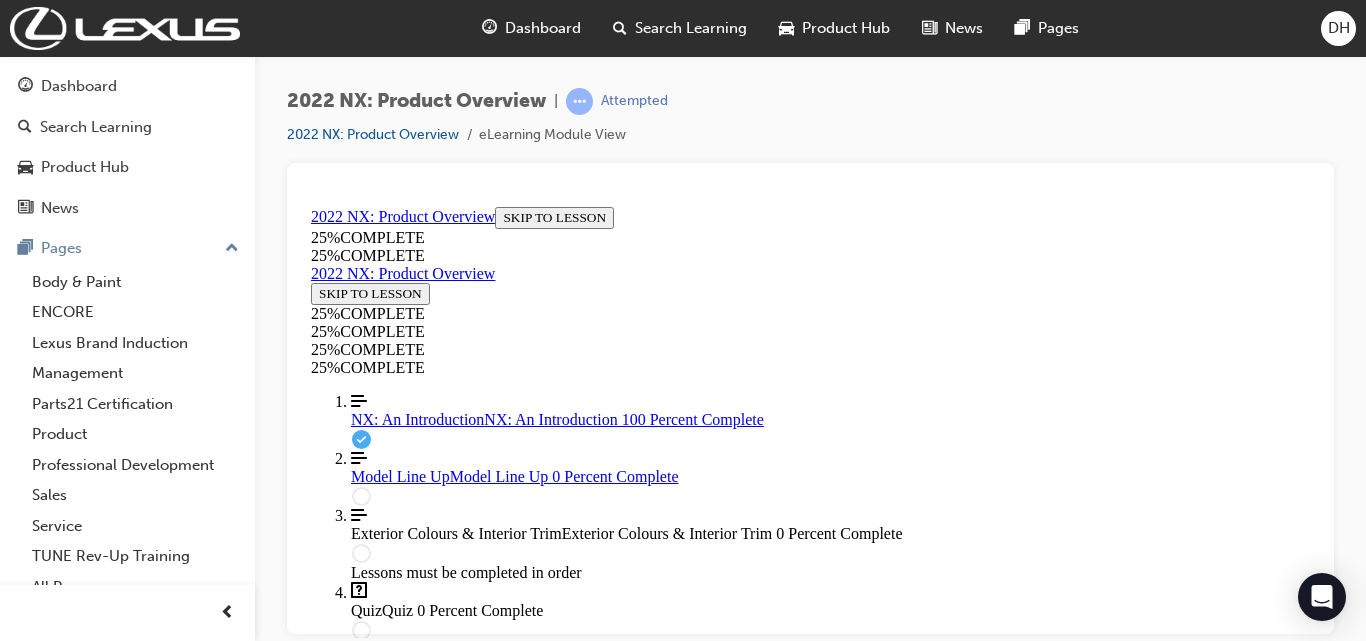 click on "To help you understand our new direction and some of the great features the NX offers, please enjoy the video below presented by the  Chief Engineer, [NAME] [LAST] ." at bounding box center [796, 1900] 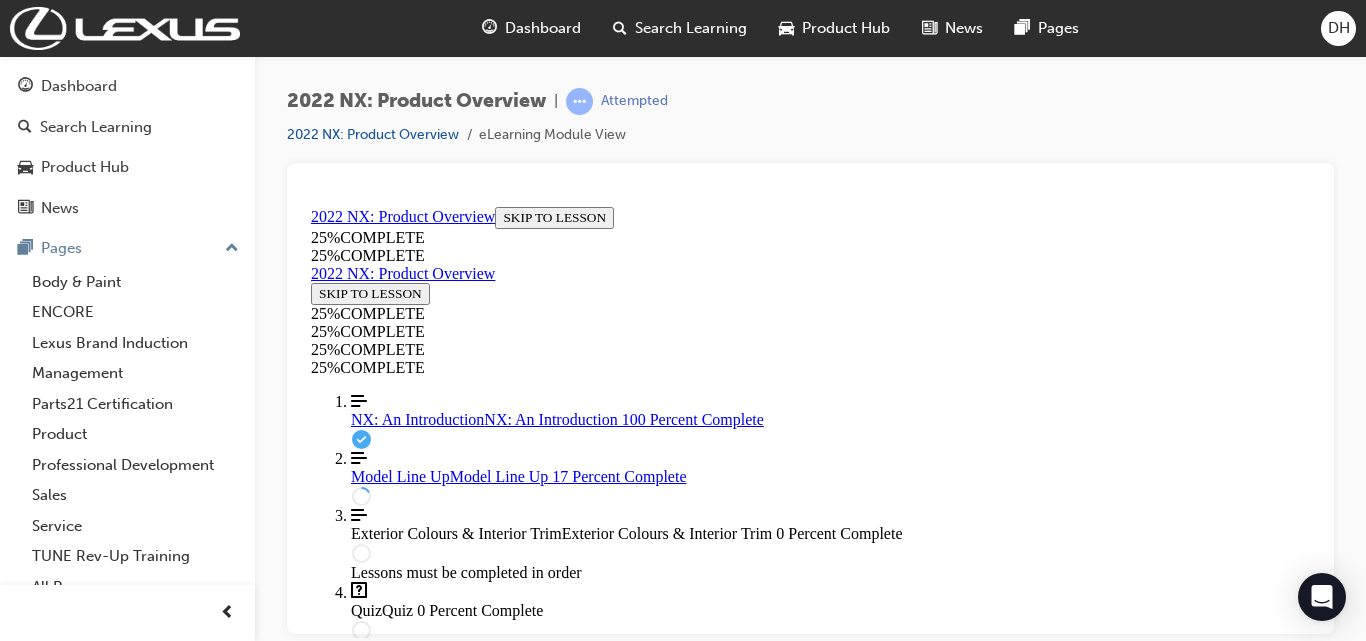 scroll, scrollTop: 869, scrollLeft: 0, axis: vertical 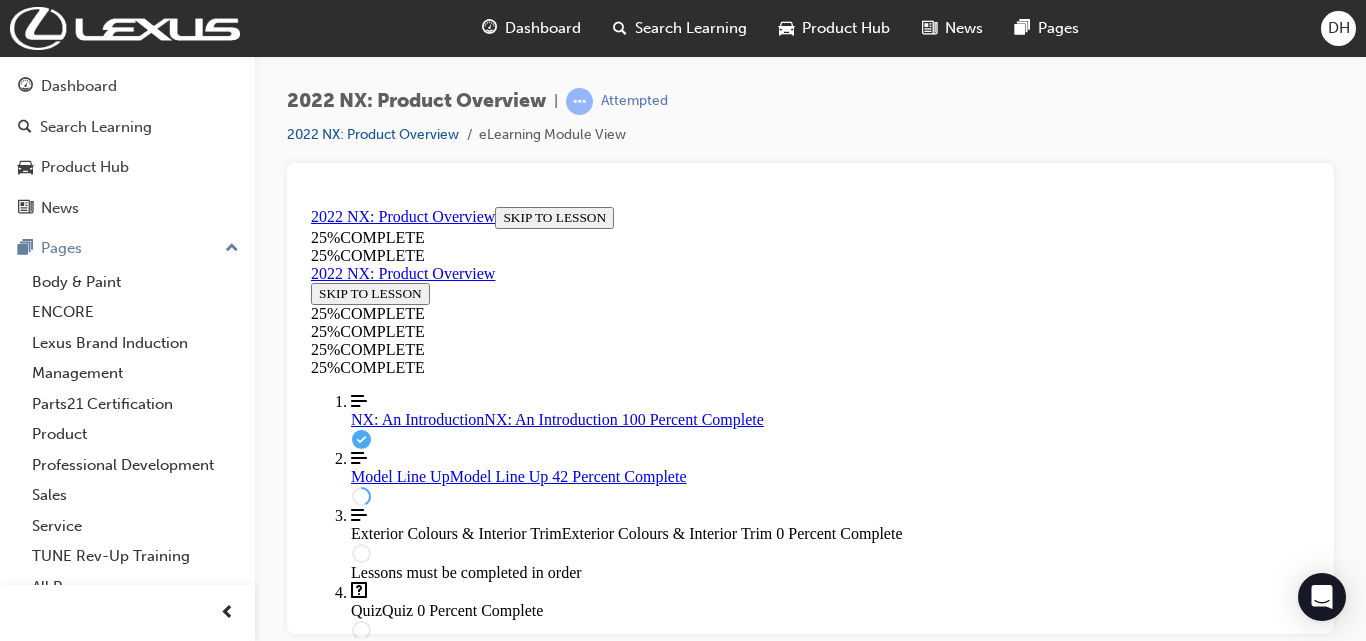click at bounding box center [399, 2201] 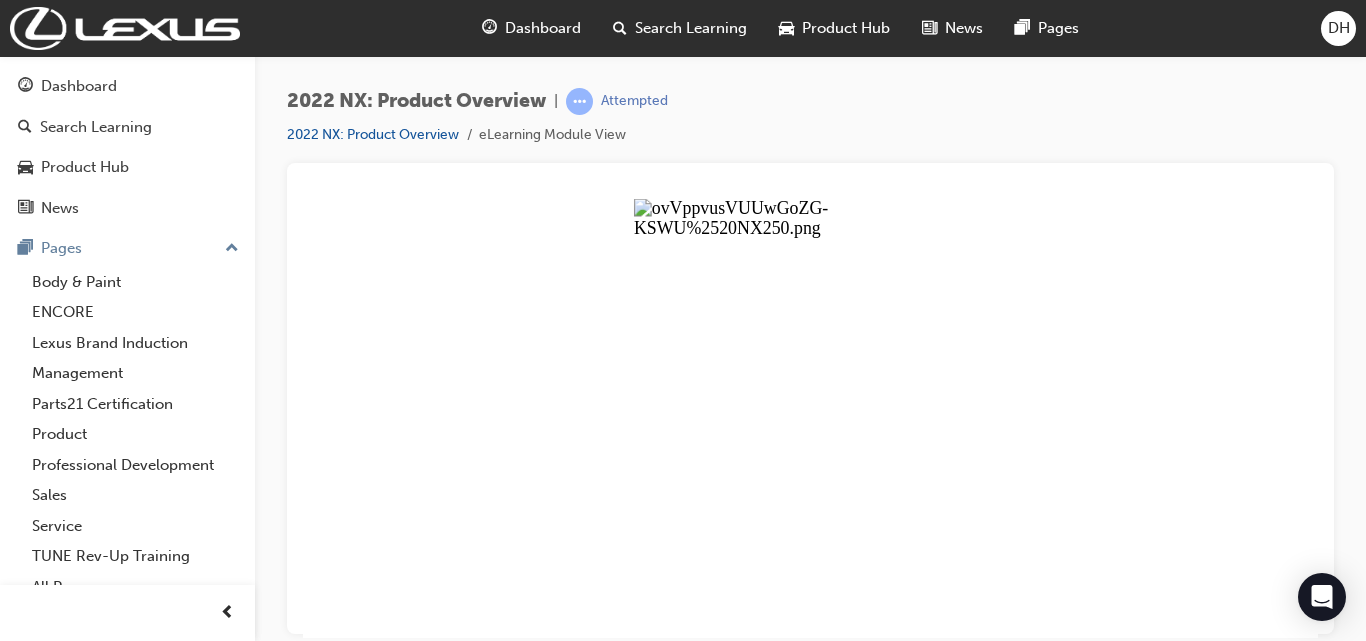 click at bounding box center (810, 417) 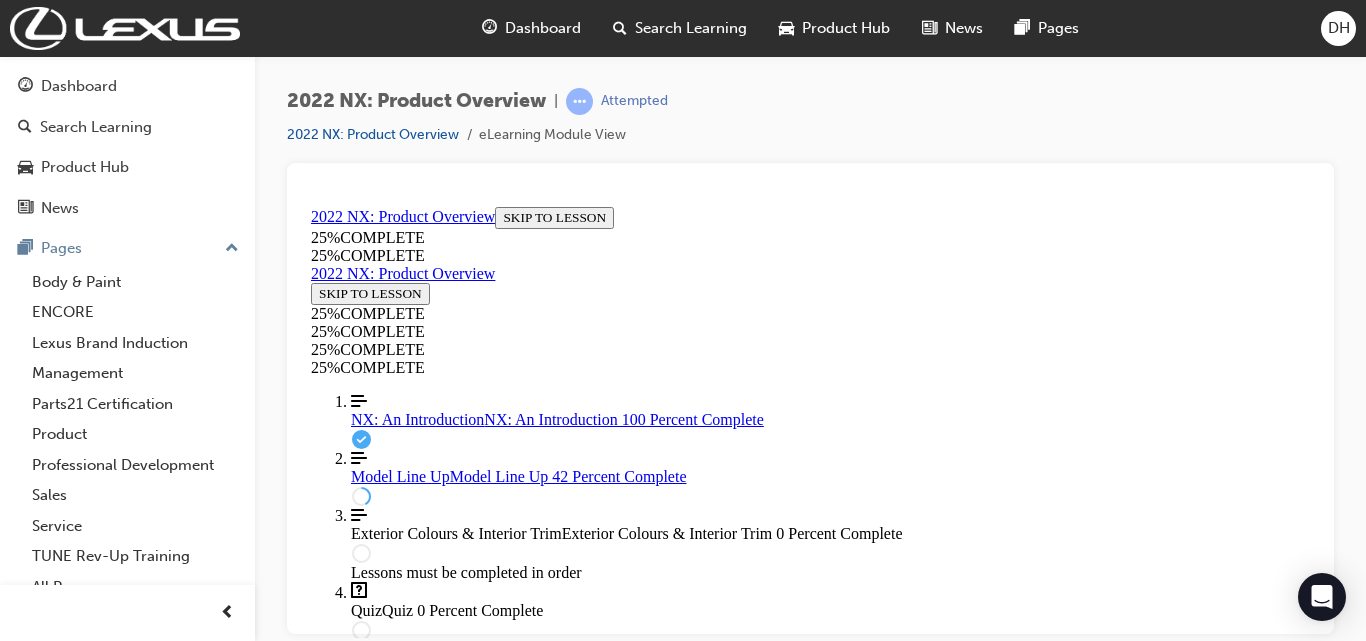 click at bounding box center [562, 2233] 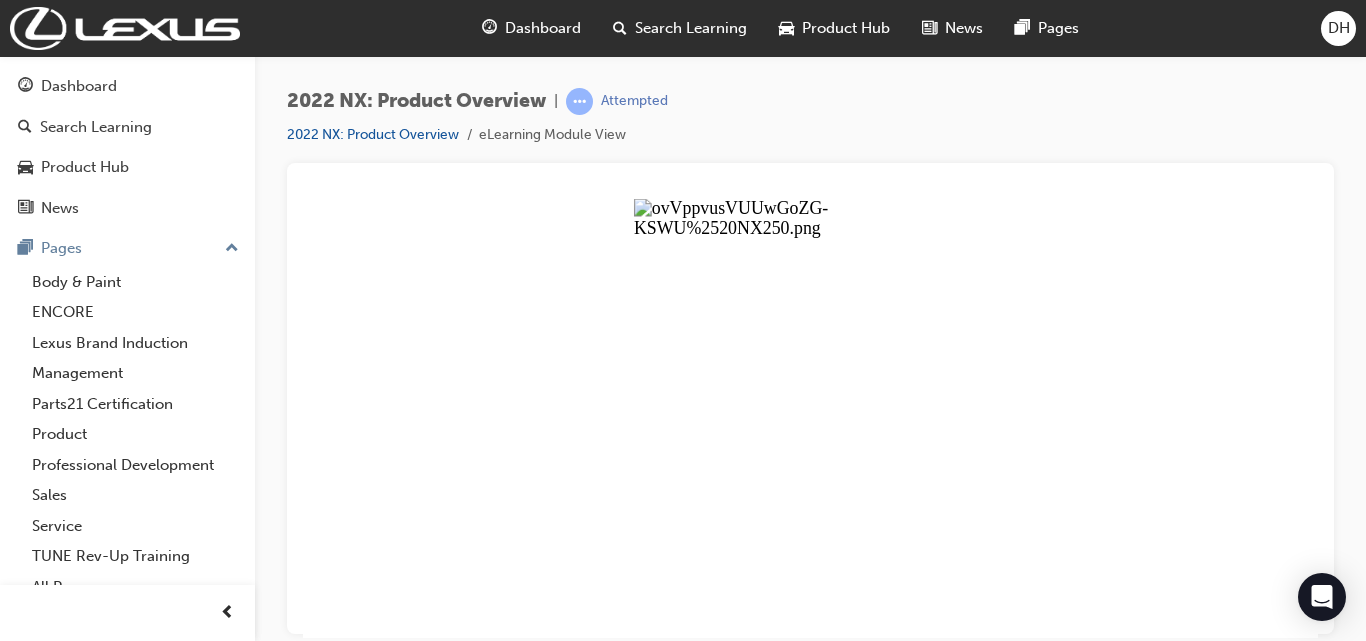 click at bounding box center [810, 417] 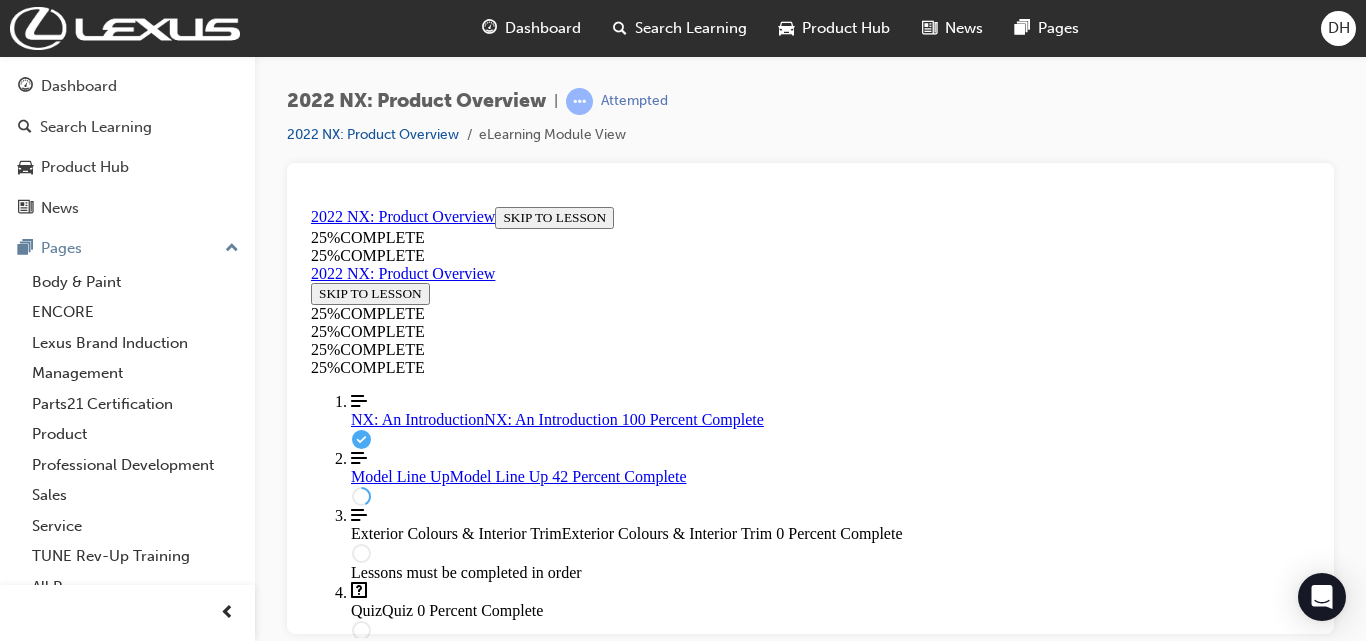 scroll, scrollTop: 0, scrollLeft: 0, axis: both 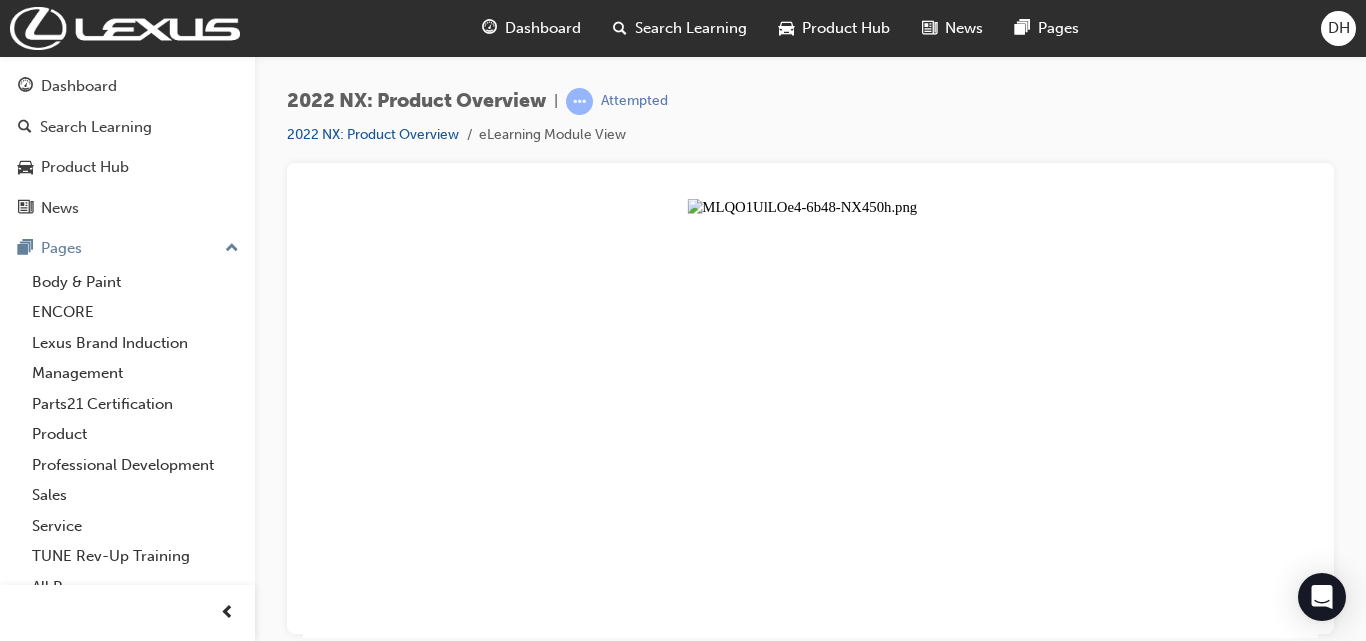 click at bounding box center [810, 417] 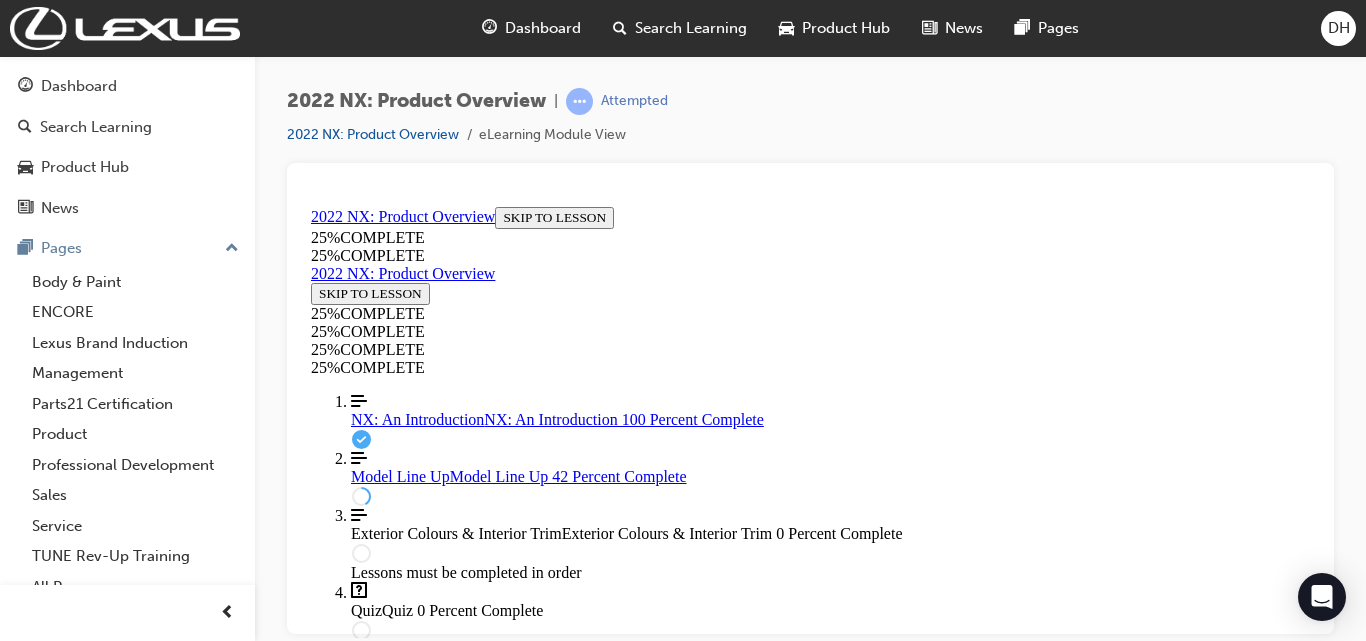 click at bounding box center [515, 2709] 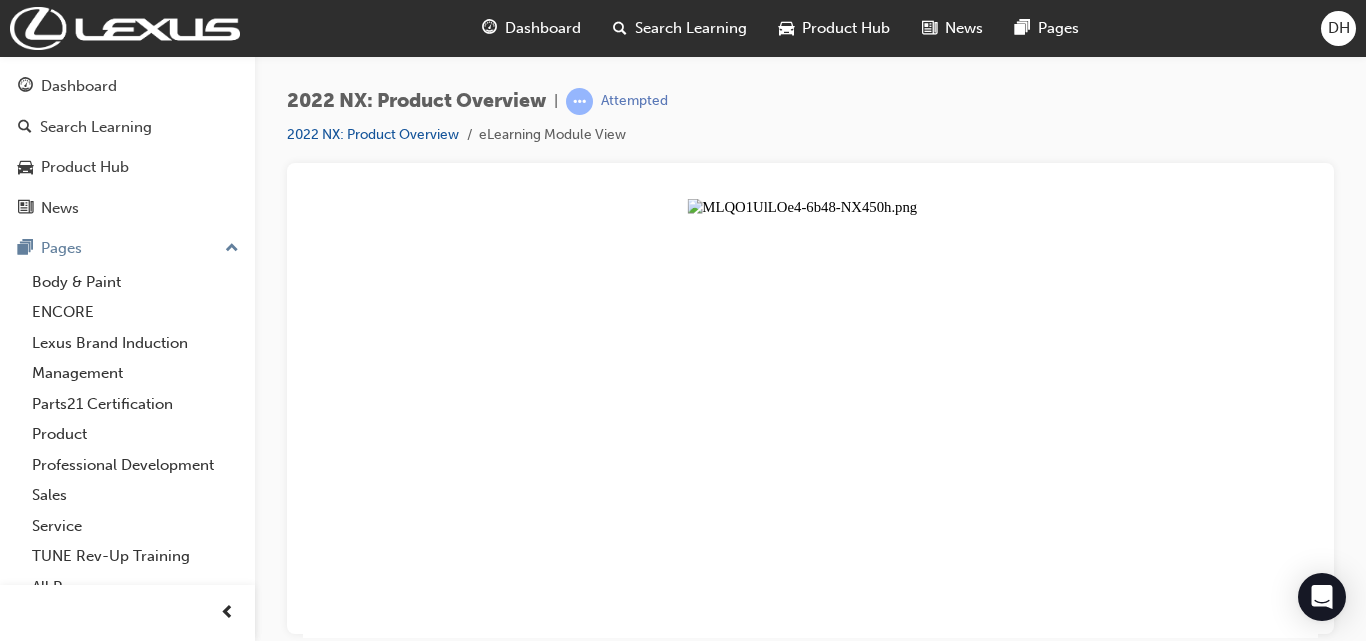 drag, startPoint x: 726, startPoint y: 348, endPoint x: 717, endPoint y: 376, distance: 29.410883 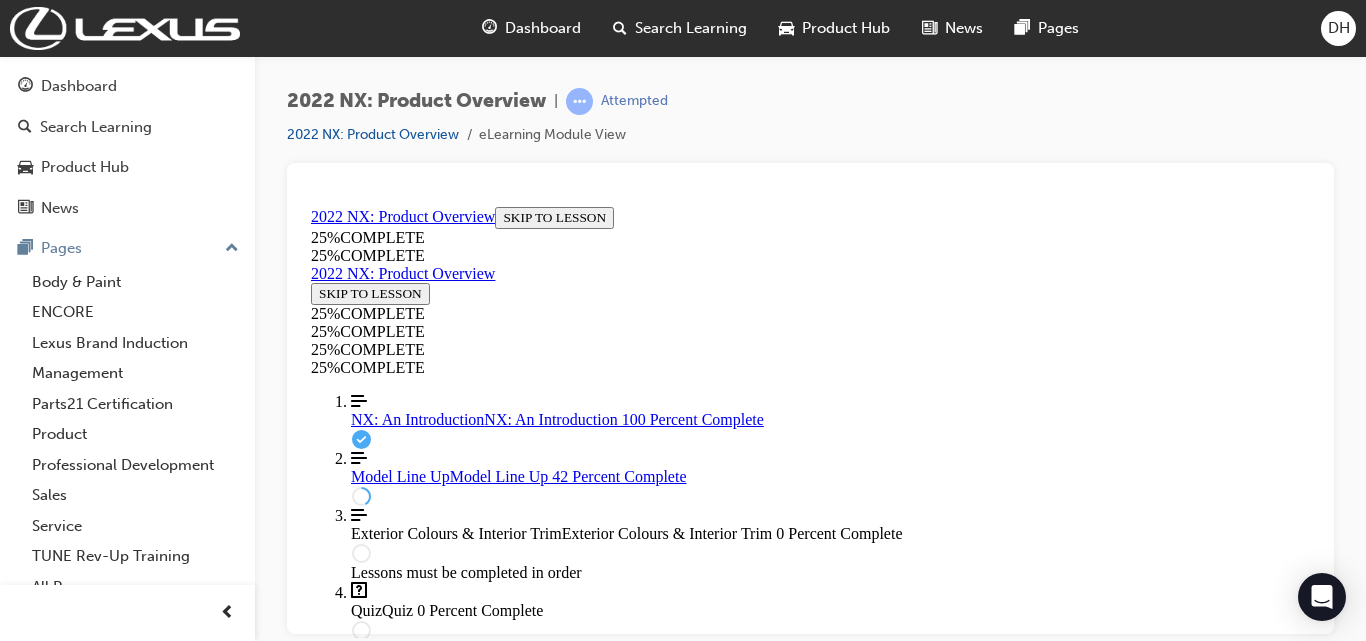 scroll, scrollTop: 0, scrollLeft: 0, axis: both 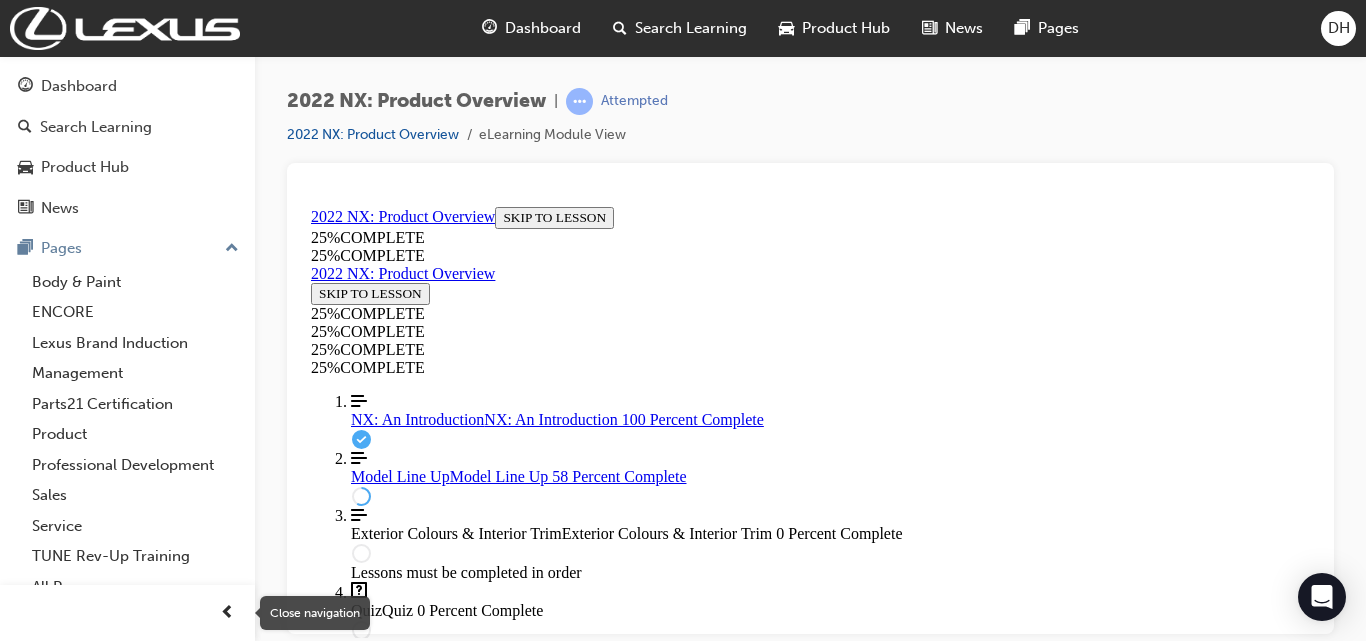 click at bounding box center (227, 613) 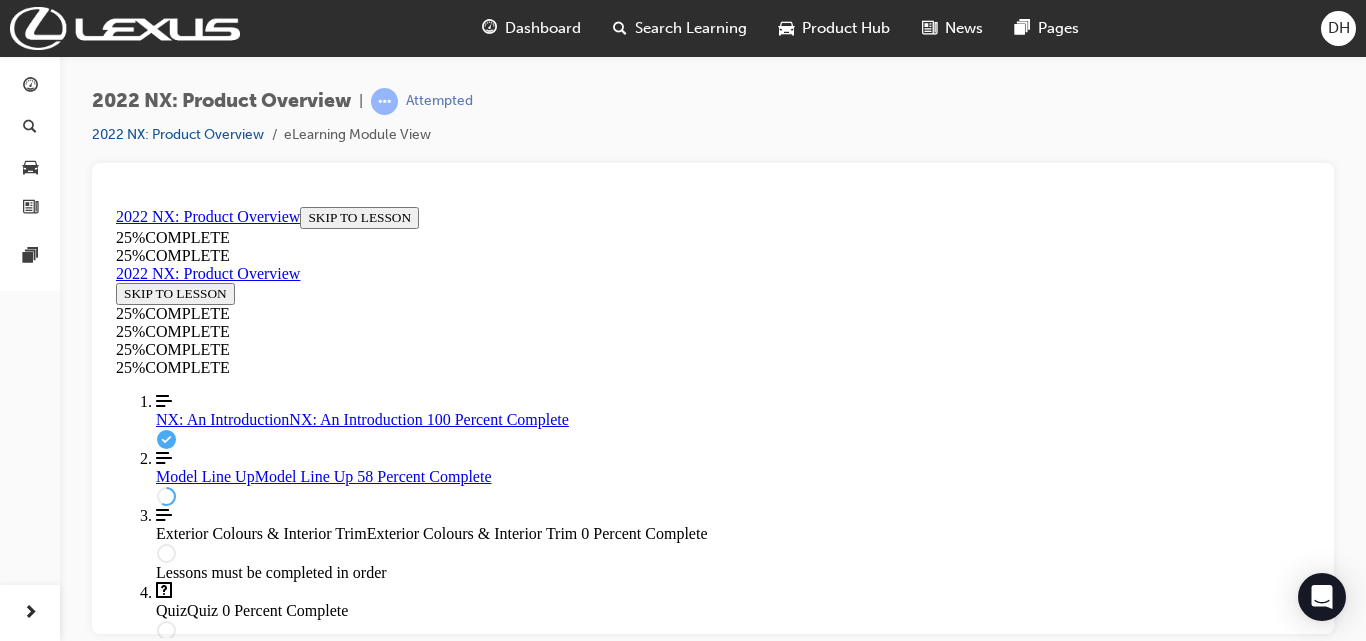 scroll, scrollTop: 2371, scrollLeft: 0, axis: vertical 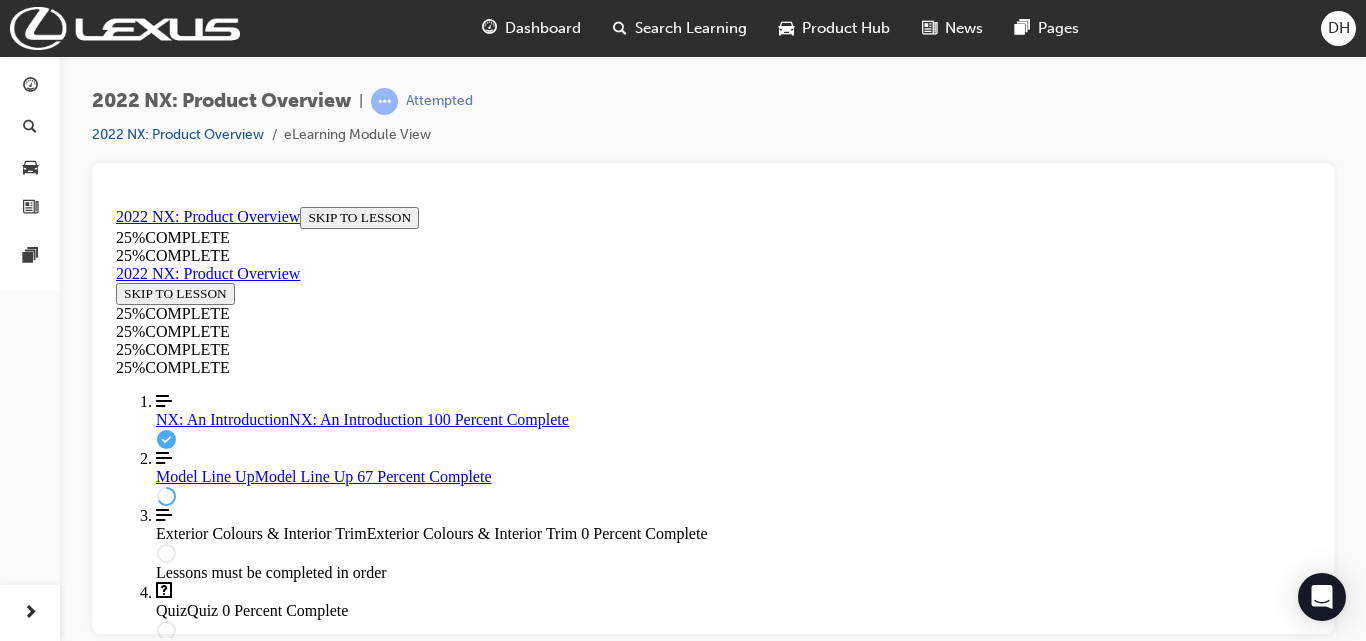 drag, startPoint x: 1152, startPoint y: 353, endPoint x: 1153, endPoint y: 454, distance: 101.00495 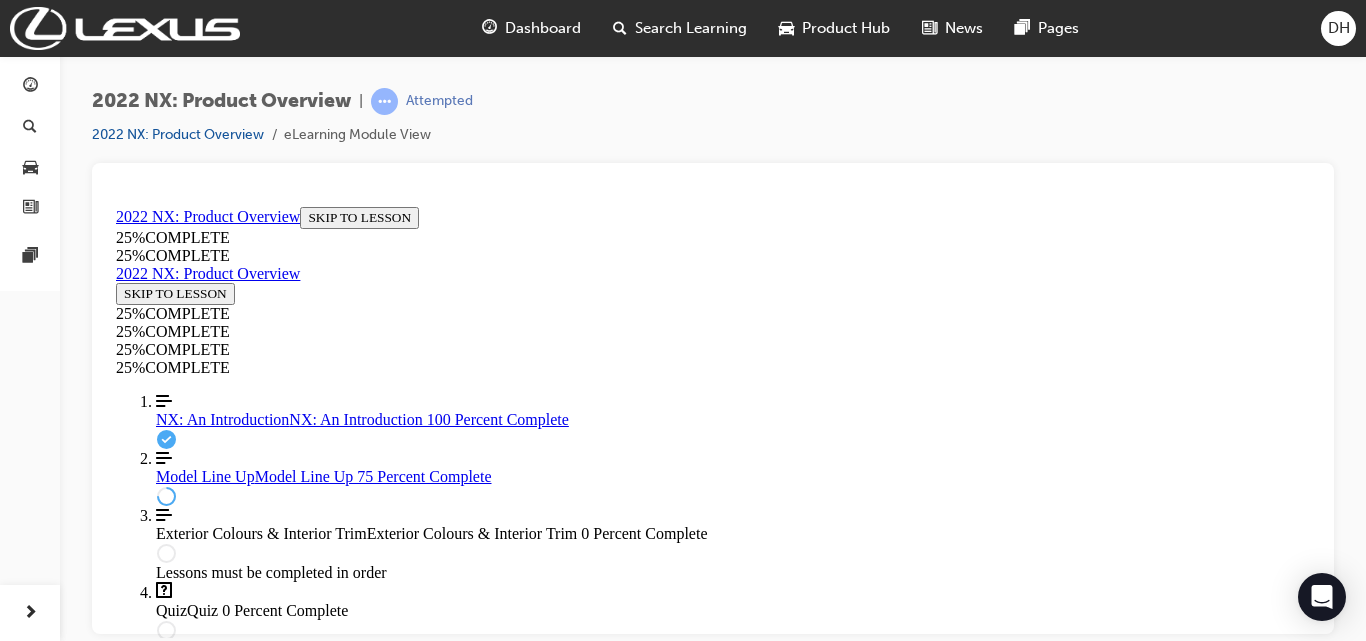 scroll, scrollTop: 3894, scrollLeft: 0, axis: vertical 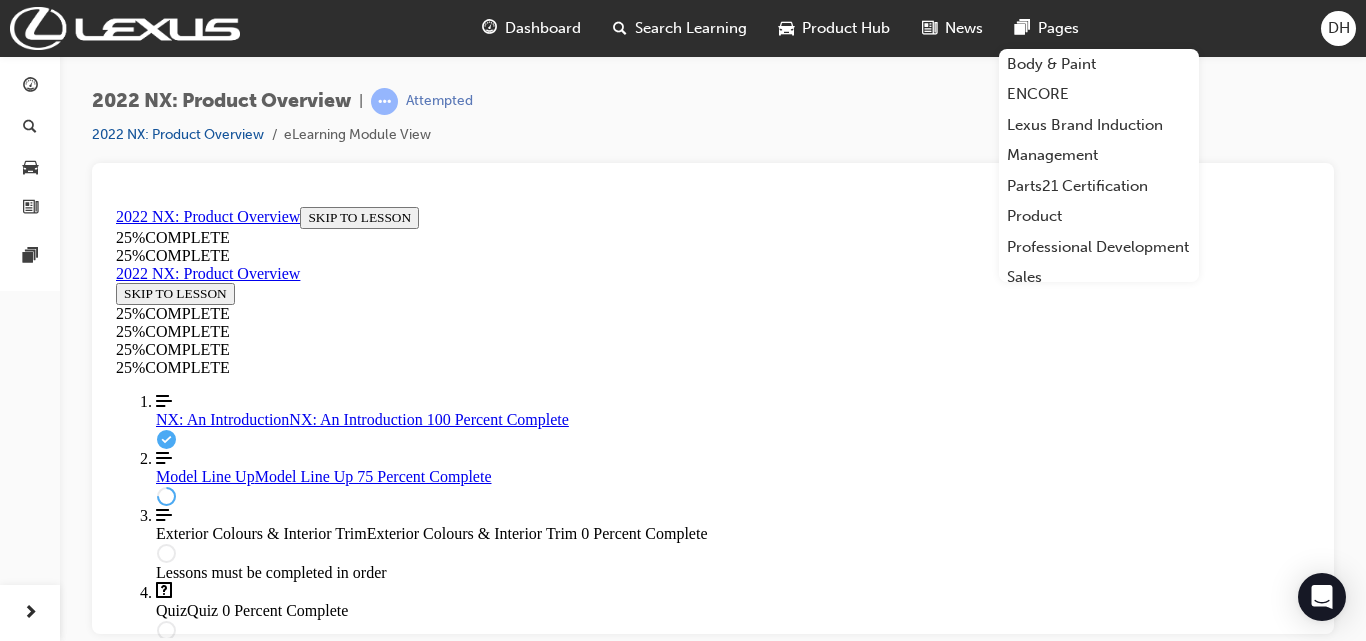 click on "2022 NX: Product Overview | Attempted 2022 NX: Product Overview eLearning Module View" at bounding box center [713, 125] 